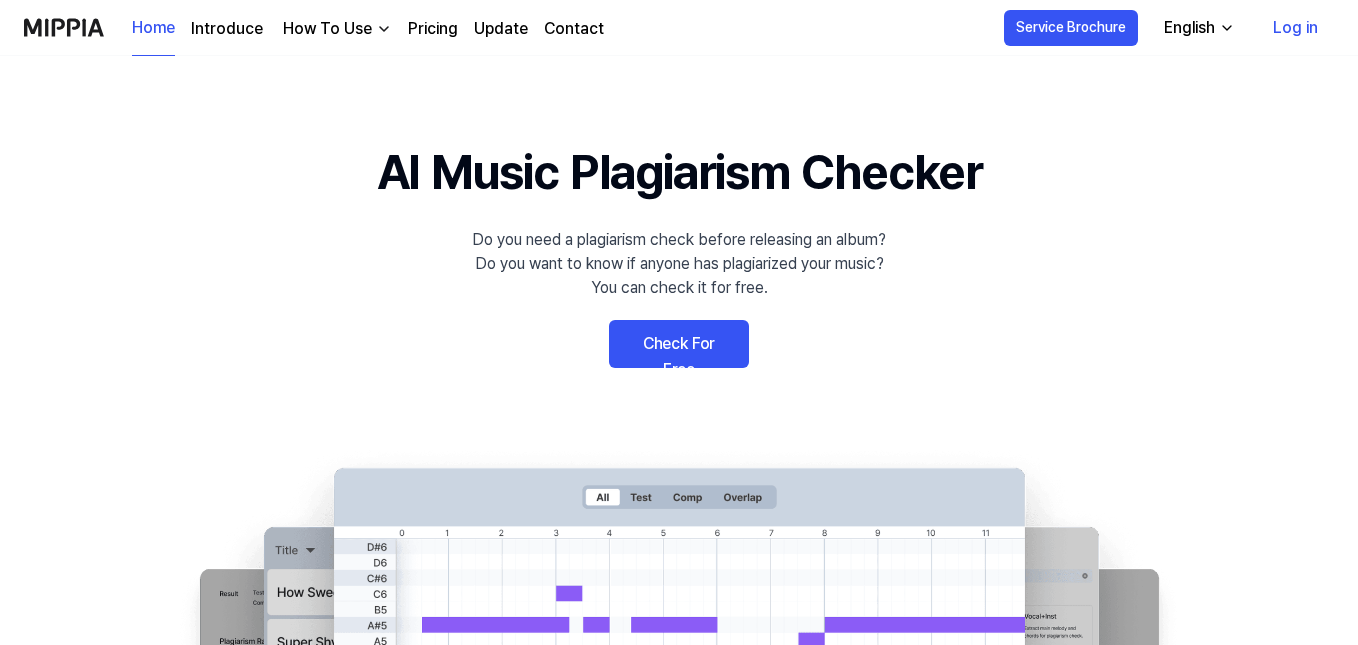 scroll, scrollTop: 0, scrollLeft: 0, axis: both 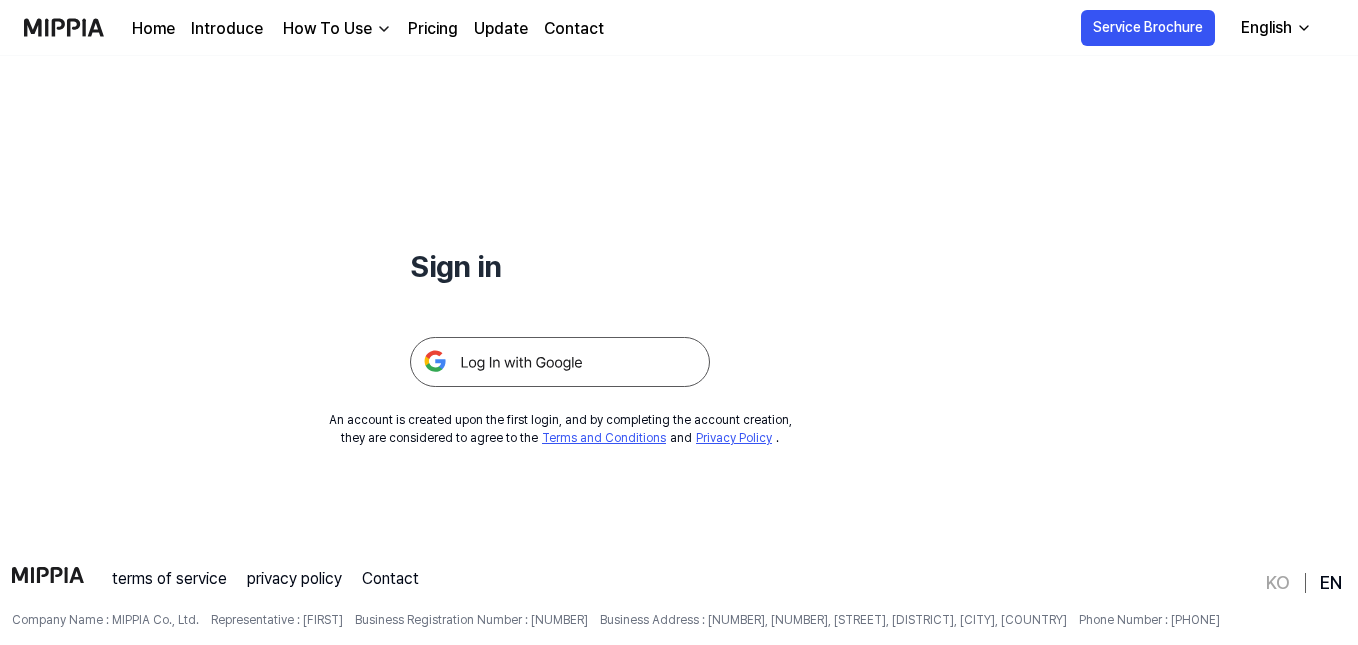 click at bounding box center (560, 362) 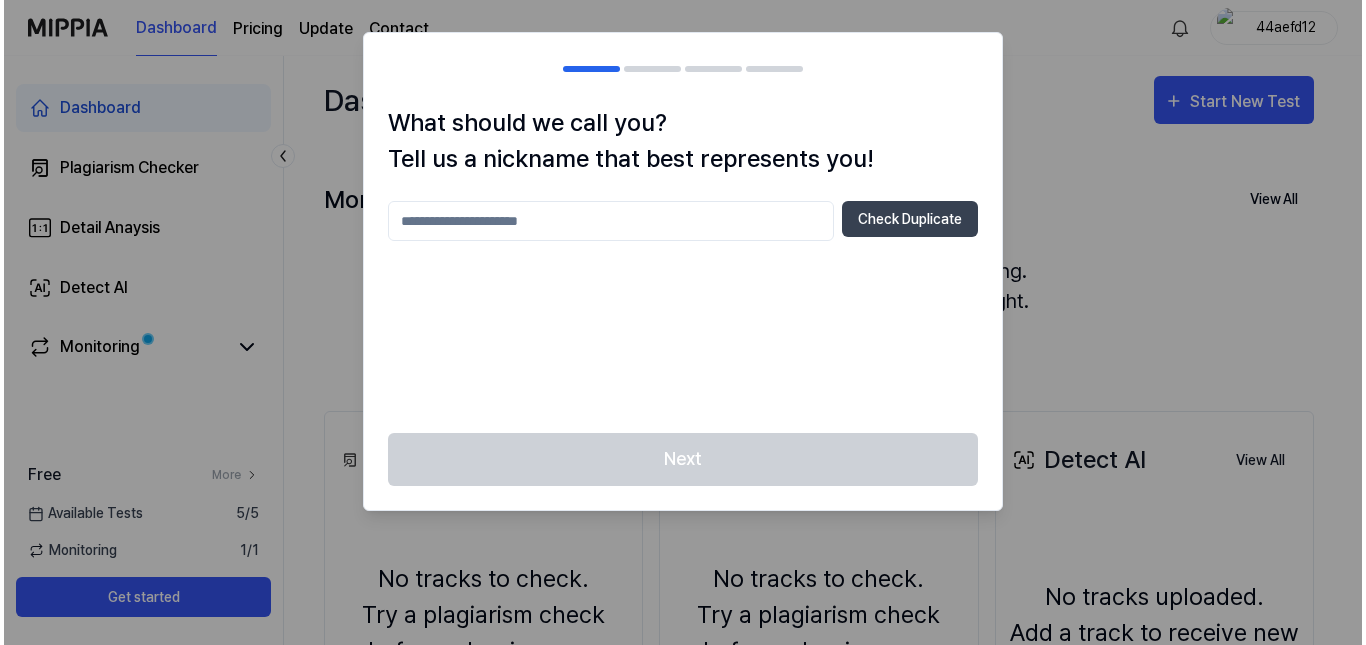 scroll, scrollTop: 0, scrollLeft: 0, axis: both 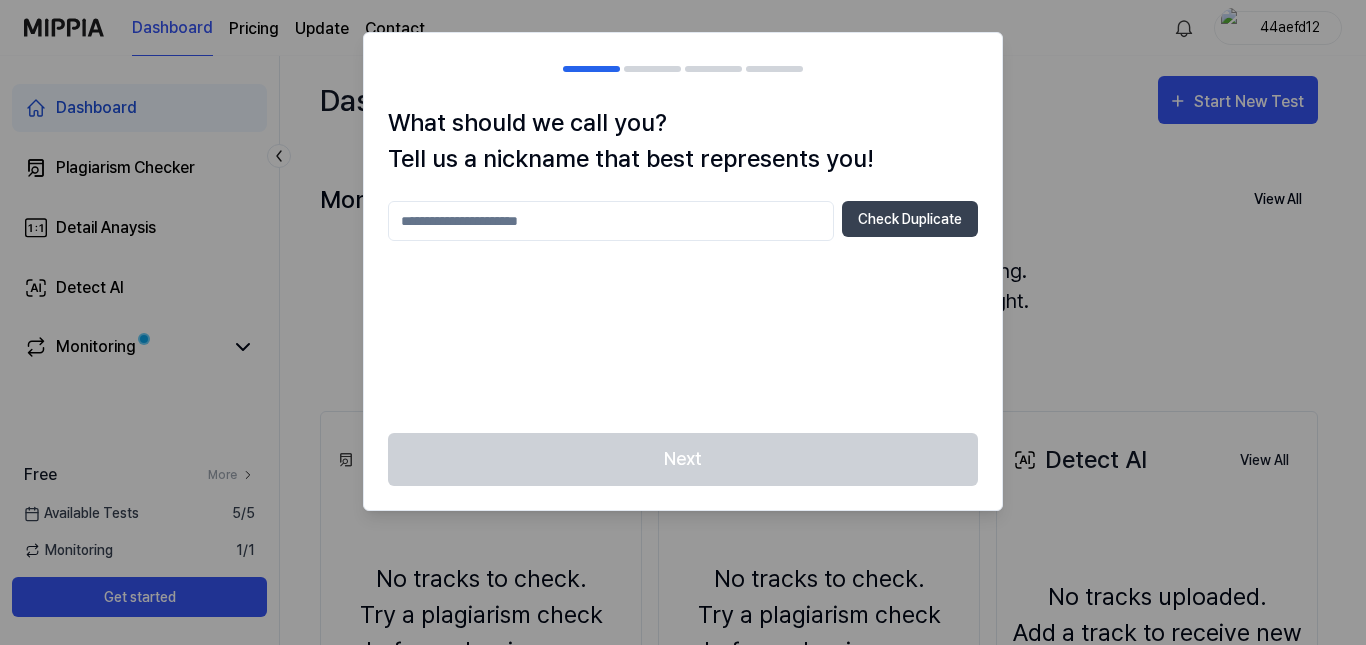 click at bounding box center (683, 322) 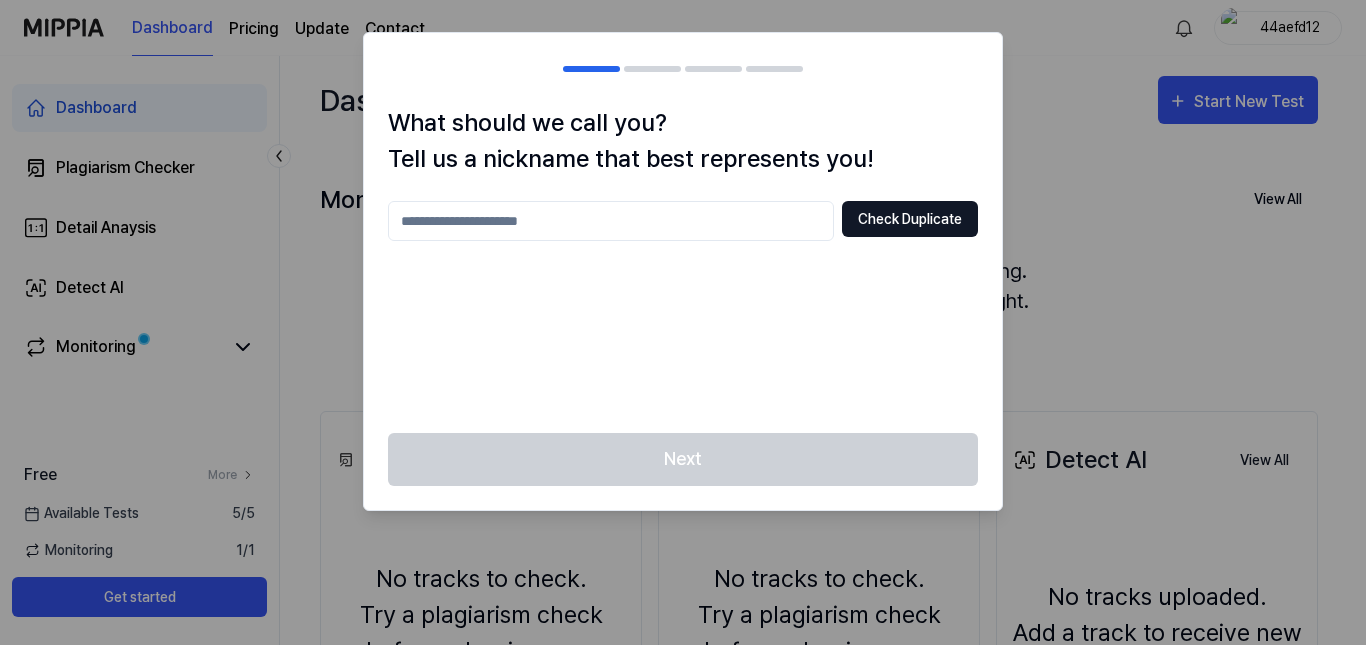 click on "Check Duplicate" at bounding box center (910, 219) 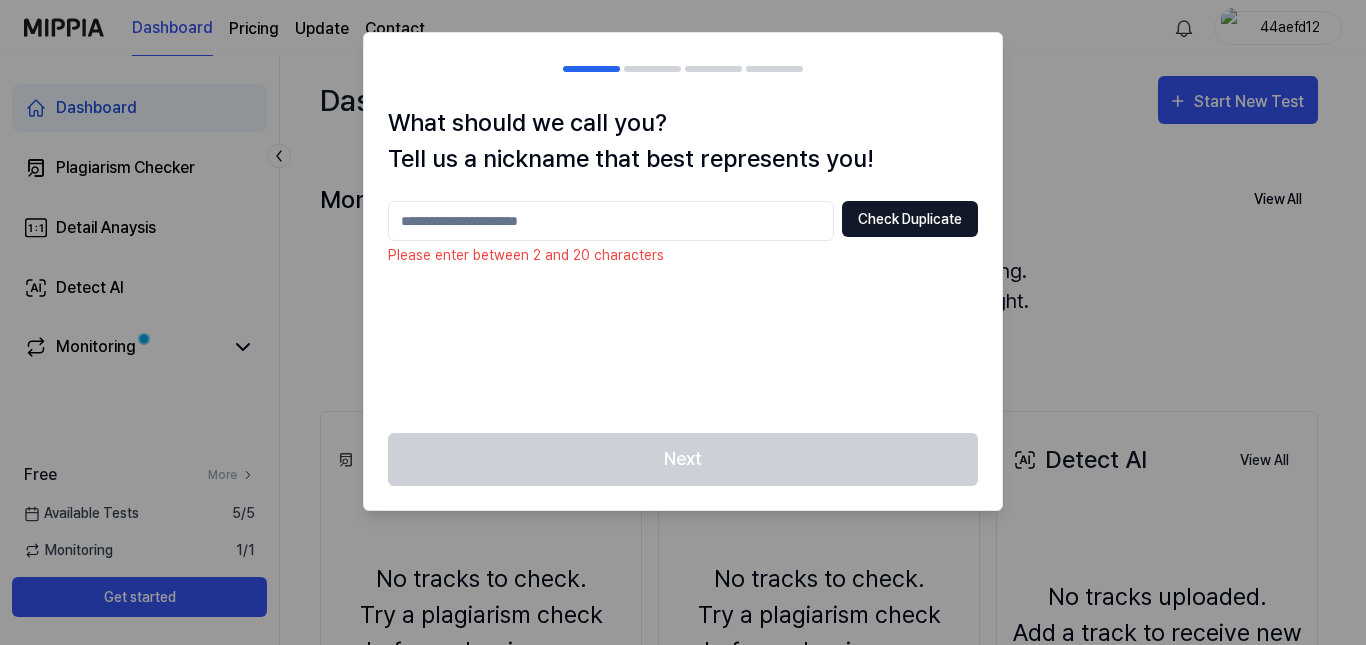 click on "Check Duplicate" at bounding box center (910, 219) 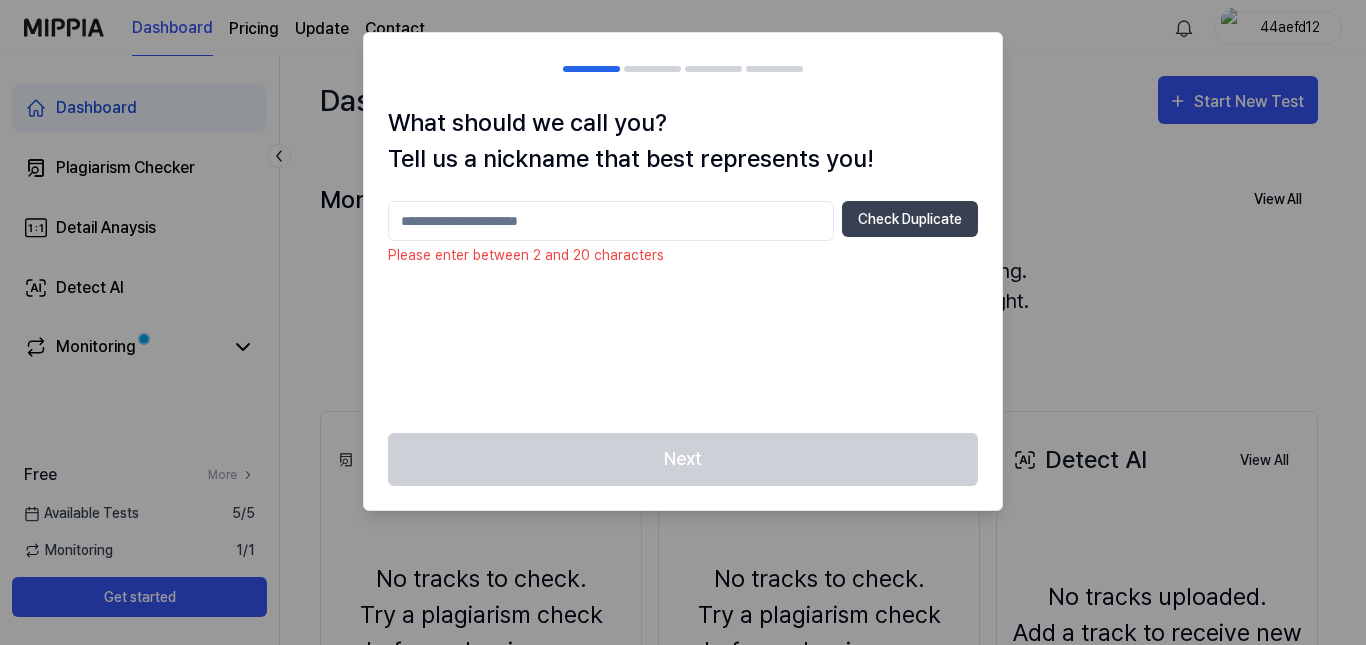click at bounding box center [683, 322] 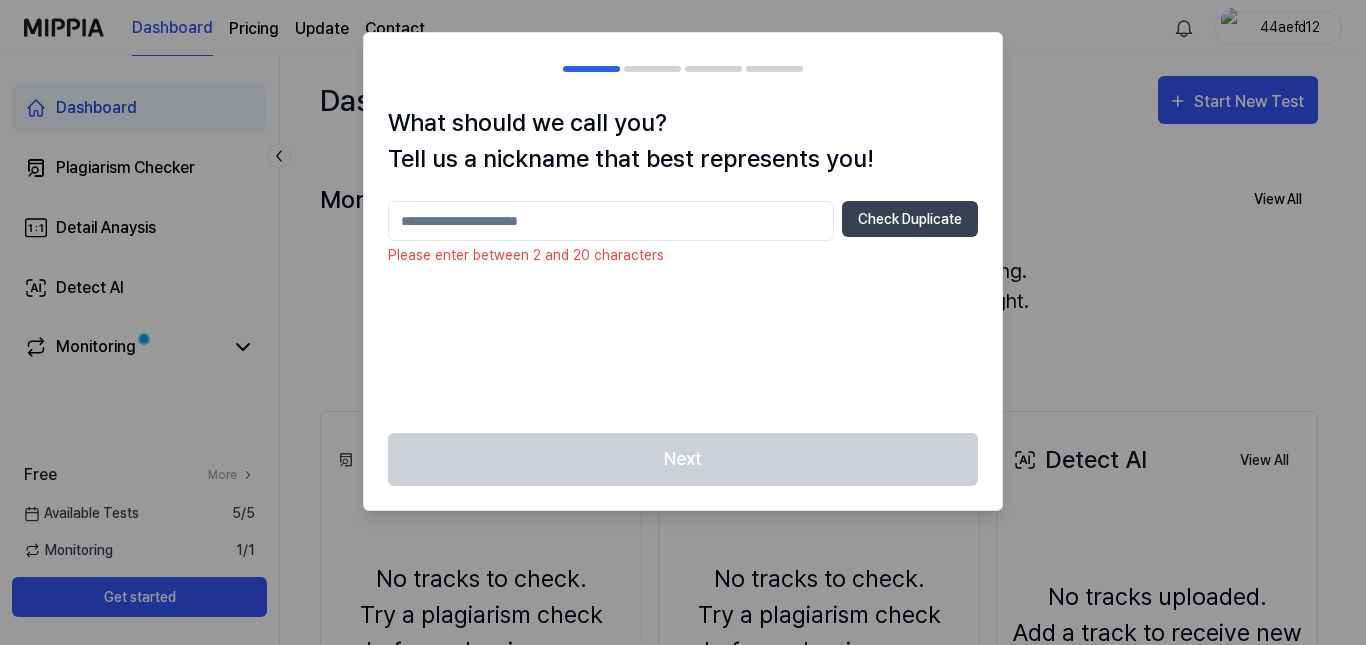 click at bounding box center (611, 221) 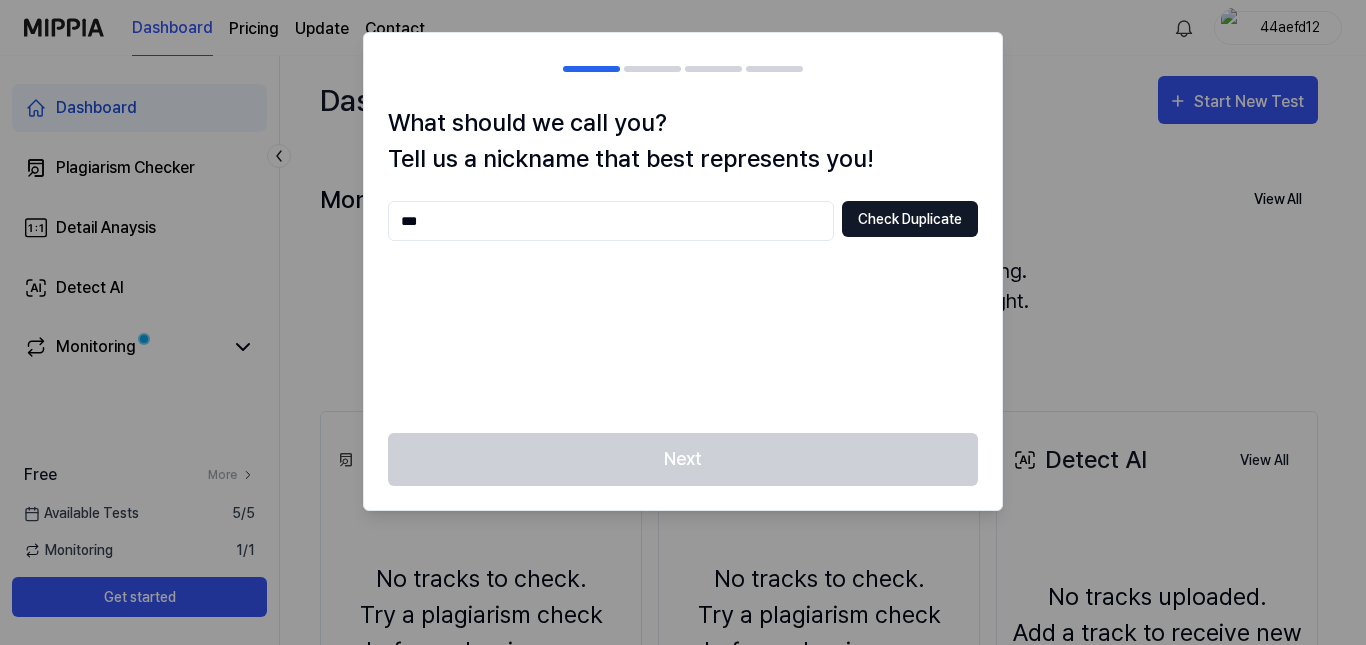 type on "***" 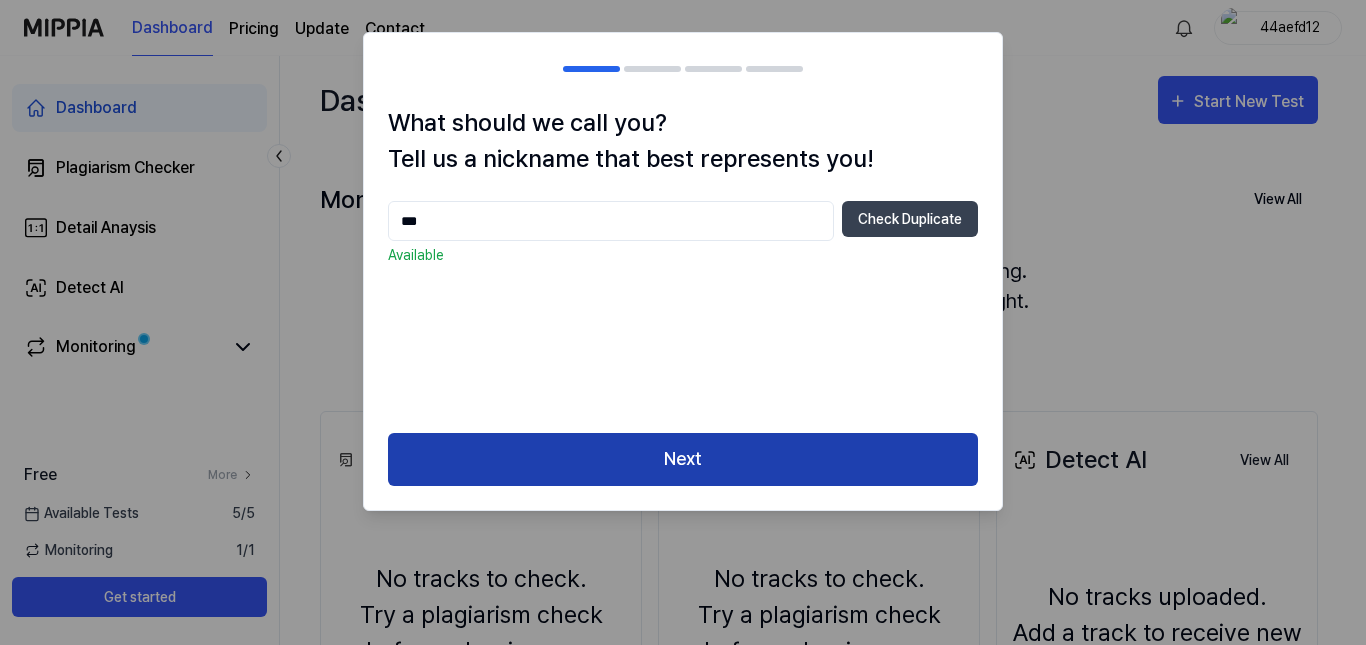 click on "Next" at bounding box center [683, 459] 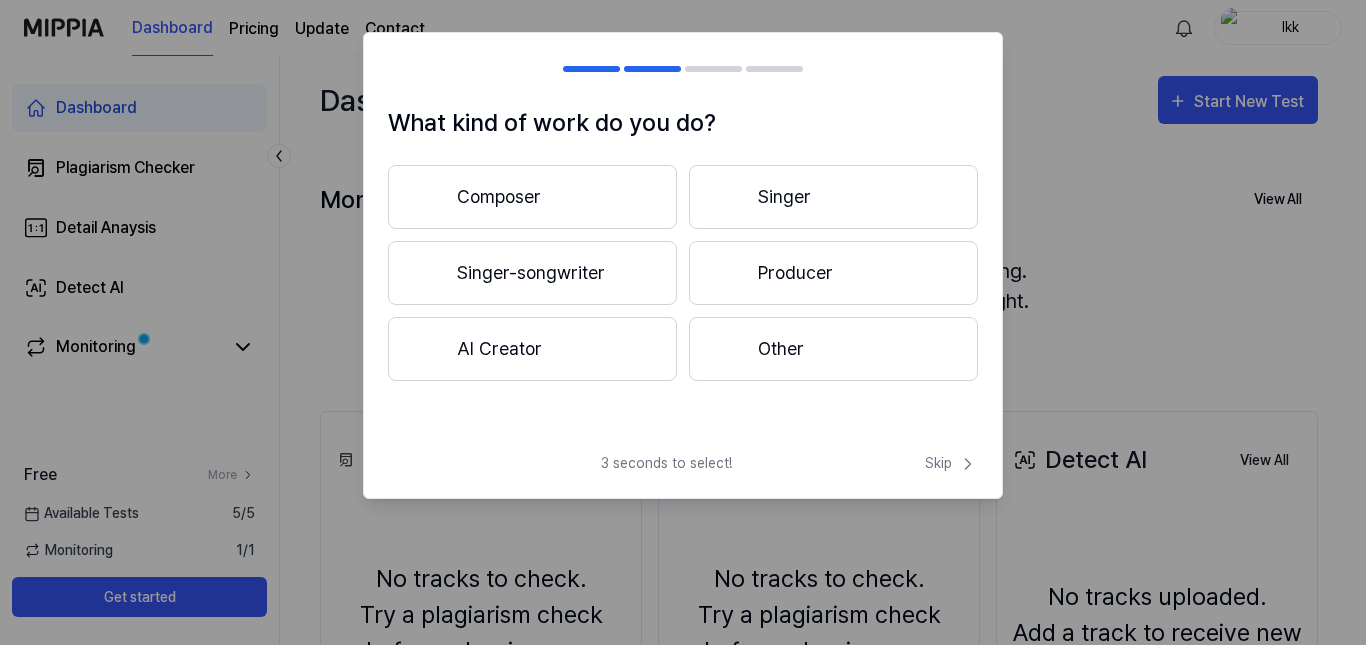 click on "Composer" at bounding box center [532, 197] 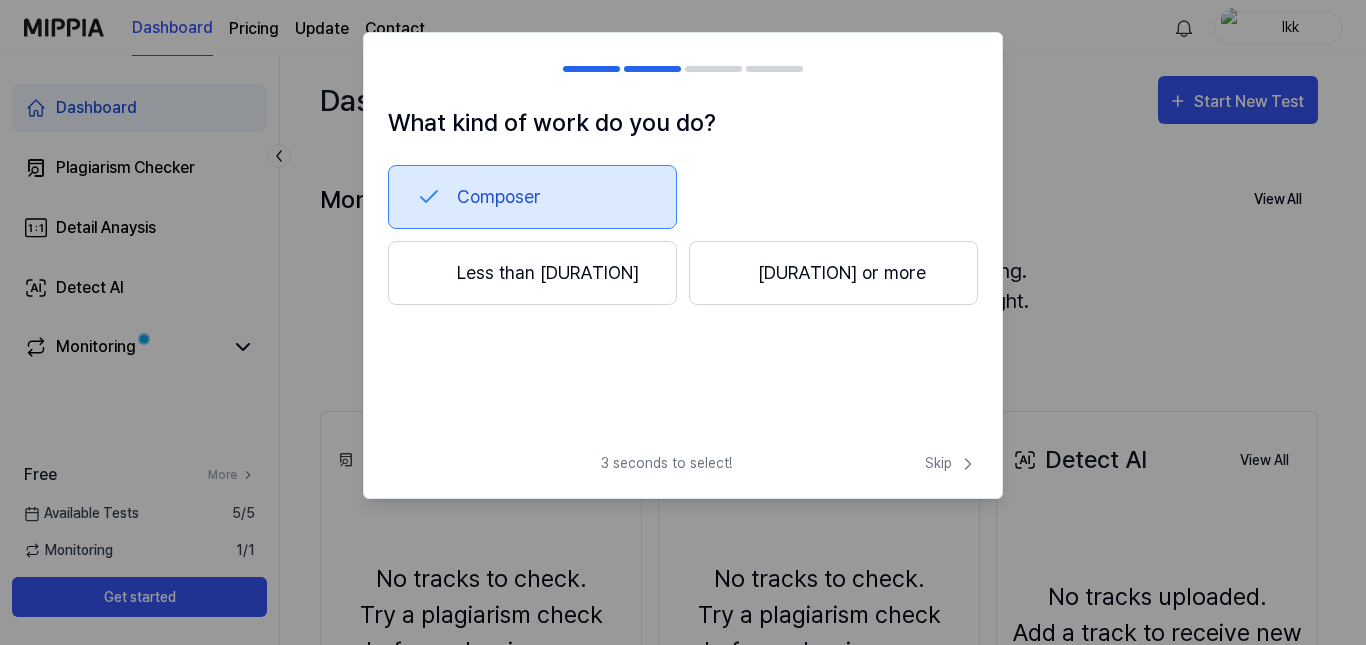 click on "3 years or more" at bounding box center (833, 273) 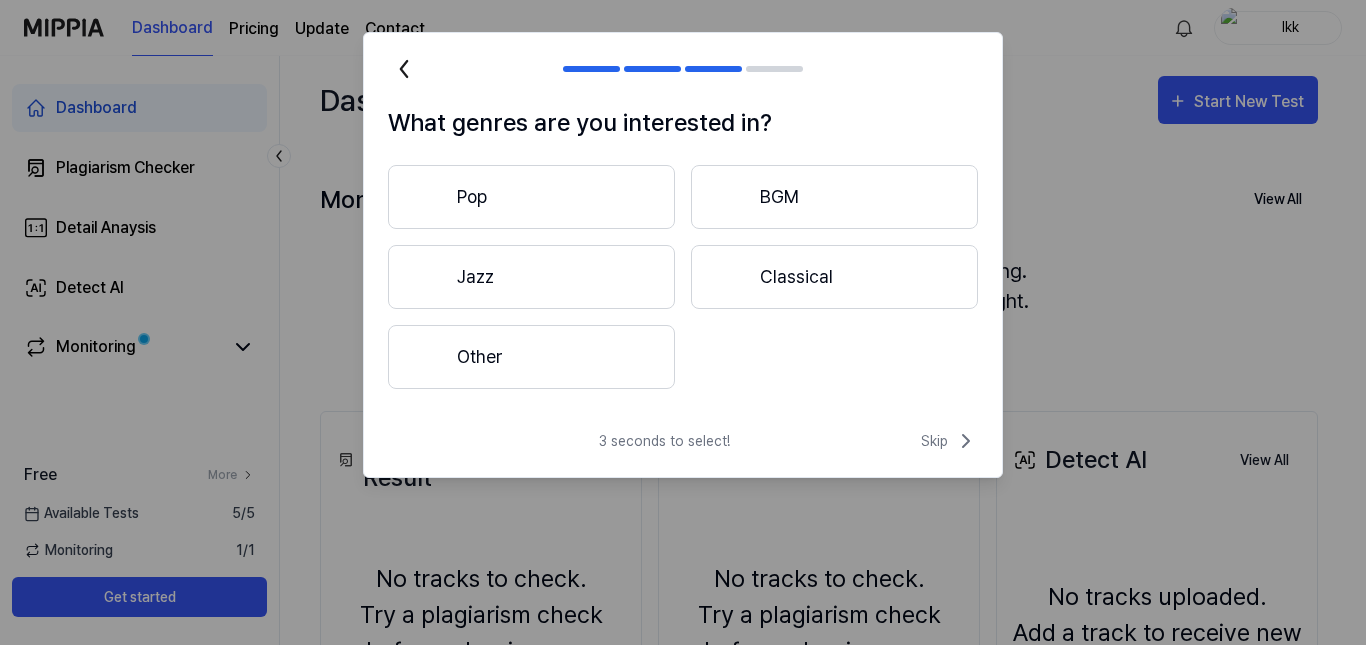 click on "Other" at bounding box center [531, 357] 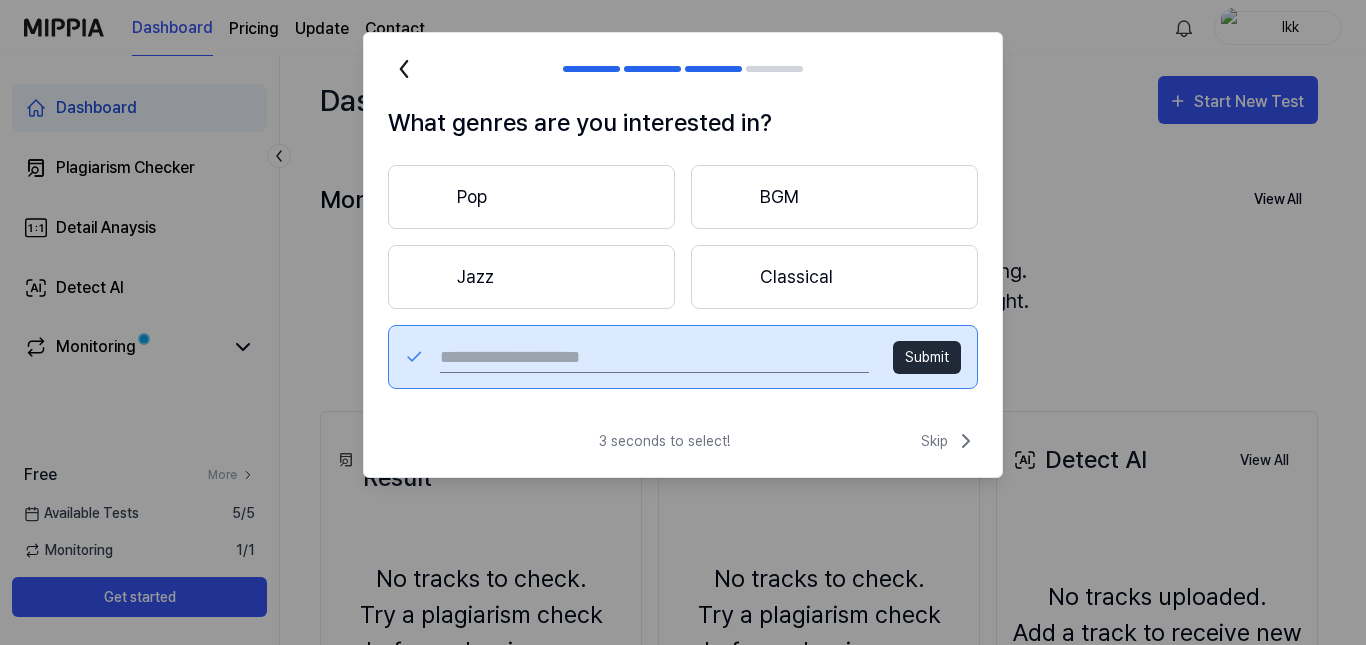 click at bounding box center [654, 357] 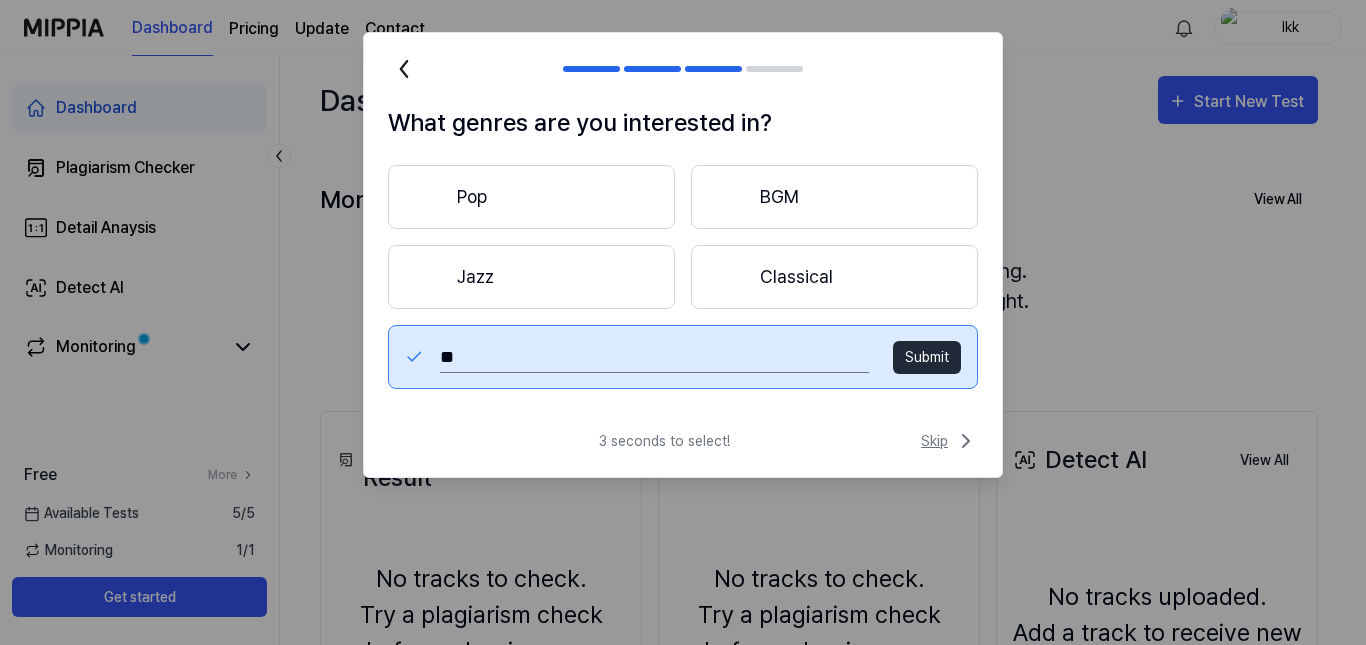 type on "**" 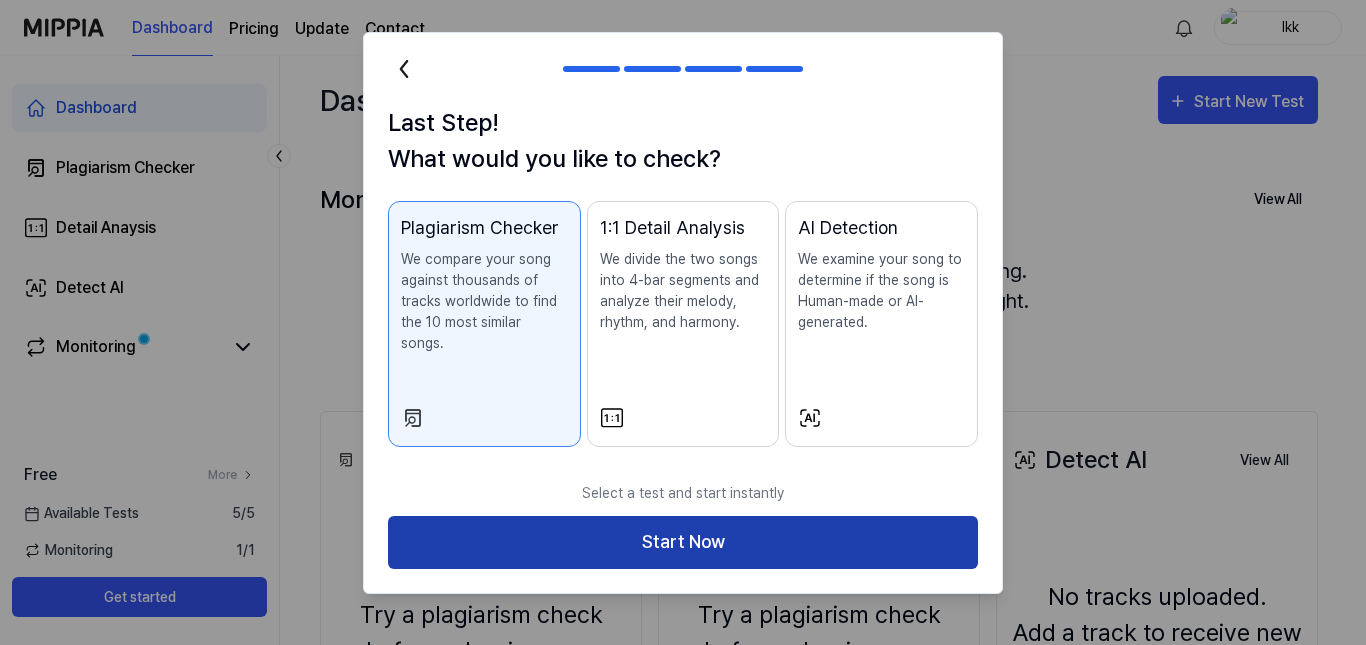 click on "Start Now" at bounding box center [683, 542] 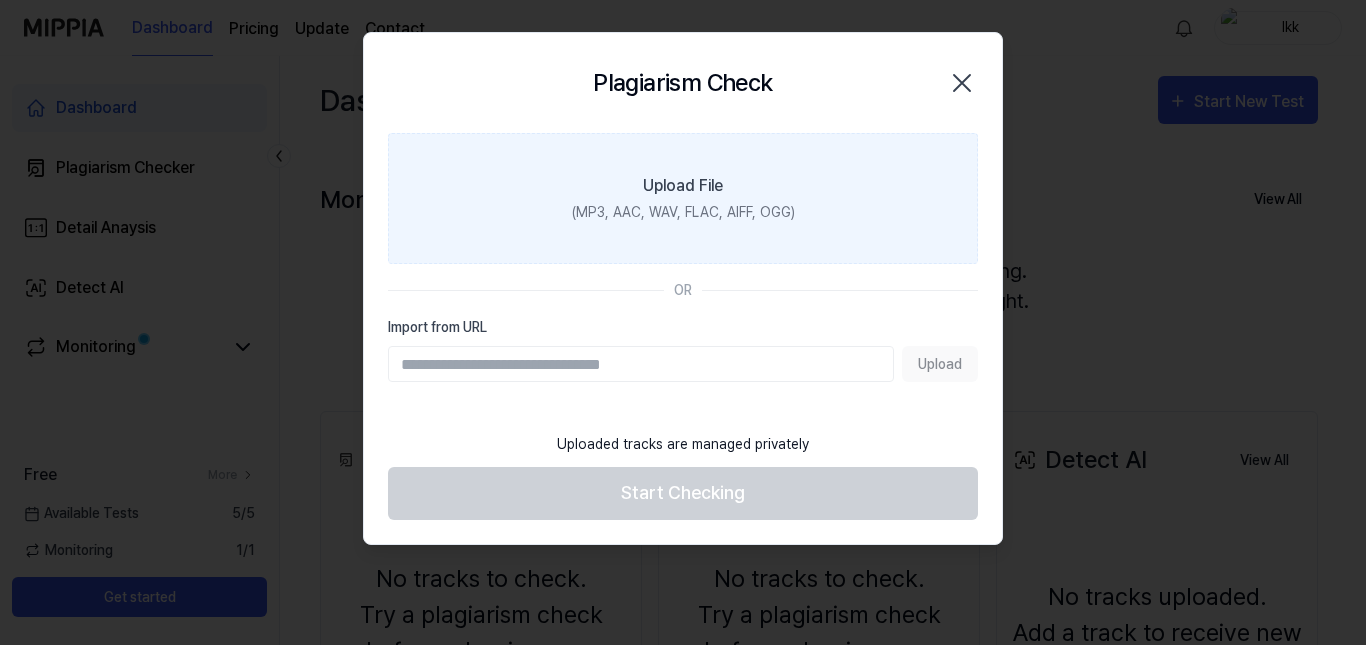 click on "Upload File (MP3, AAC, WAV, FLAC, AIFF, OGG)" at bounding box center [683, 198] 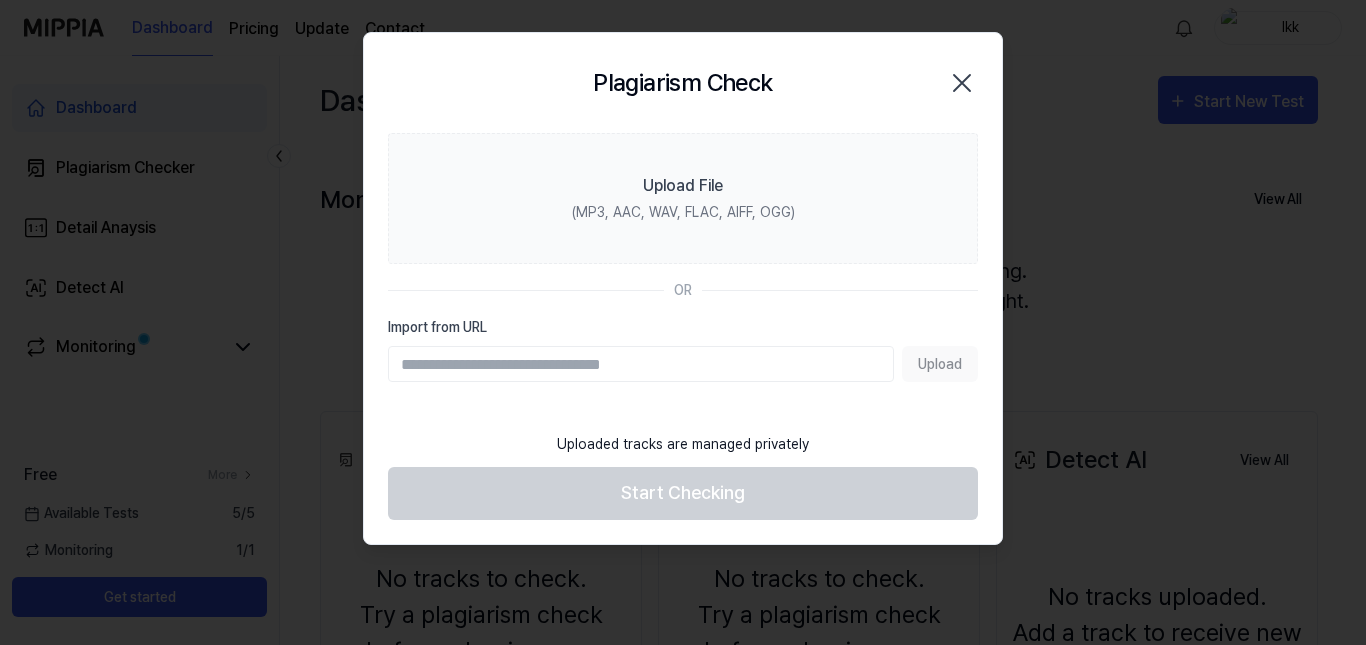 click on "Plagiarism Check" at bounding box center (682, 83) 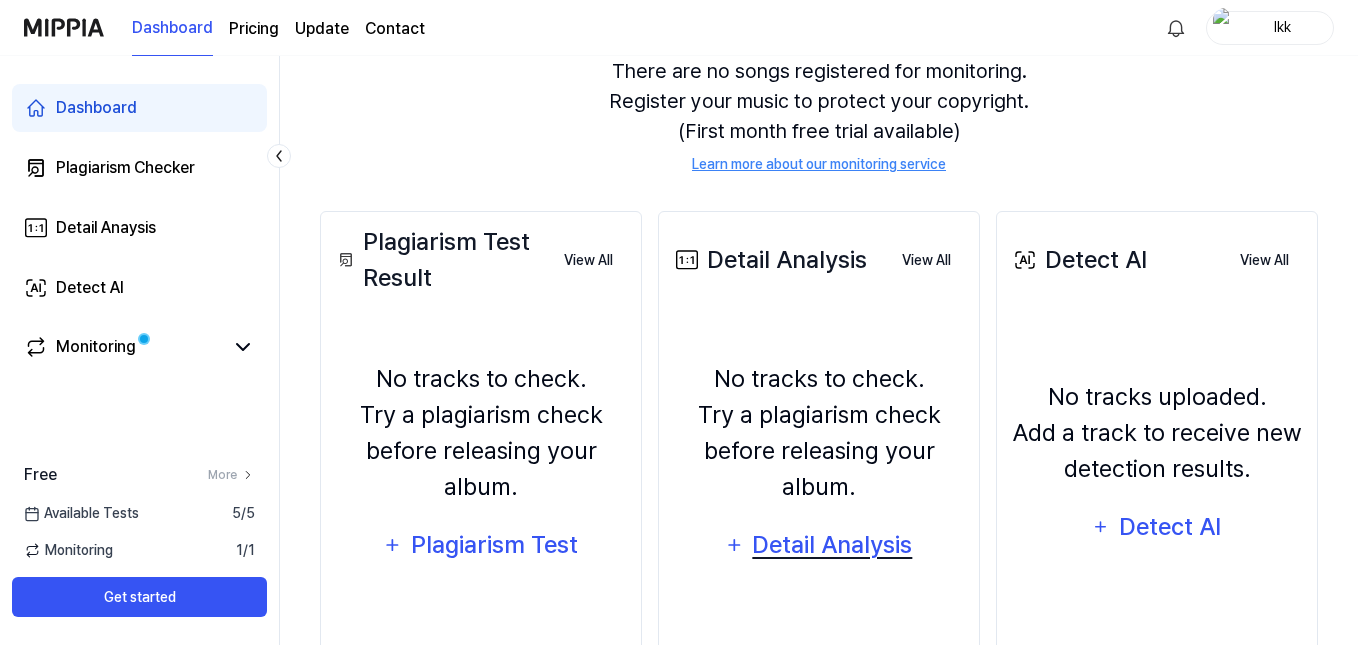 scroll, scrollTop: 287, scrollLeft: 0, axis: vertical 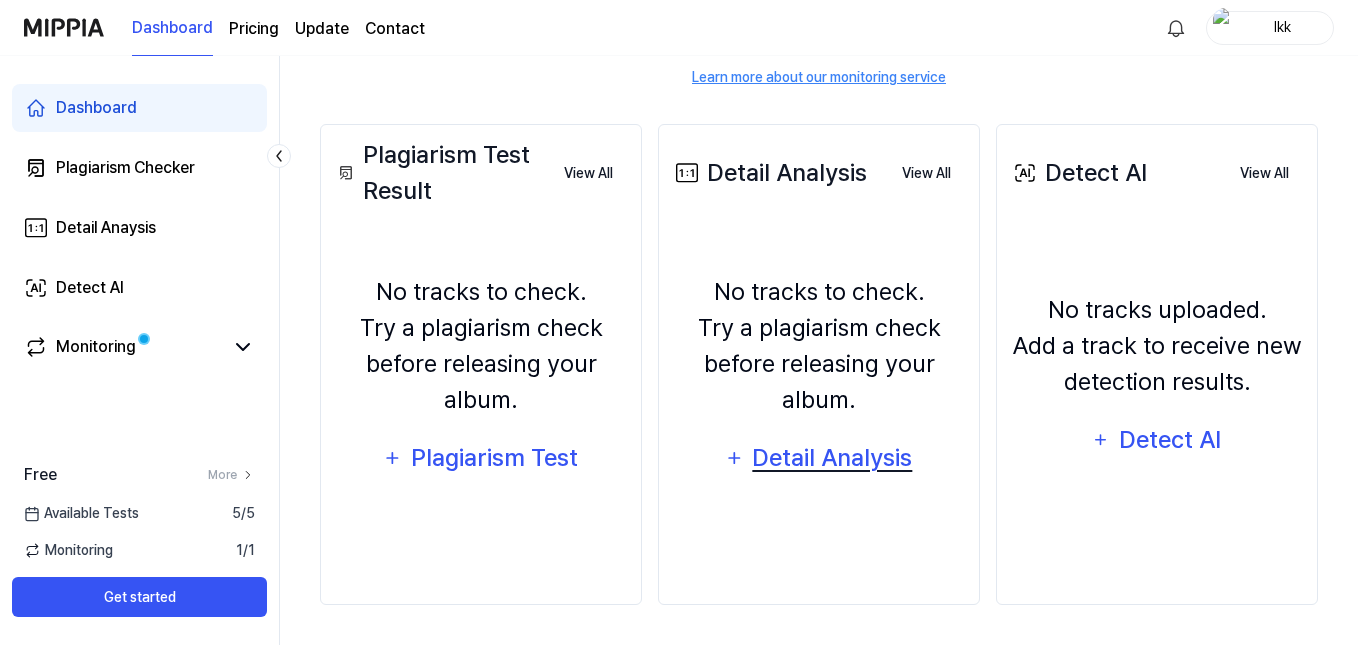 click on "Detail Analysis" at bounding box center (832, 458) 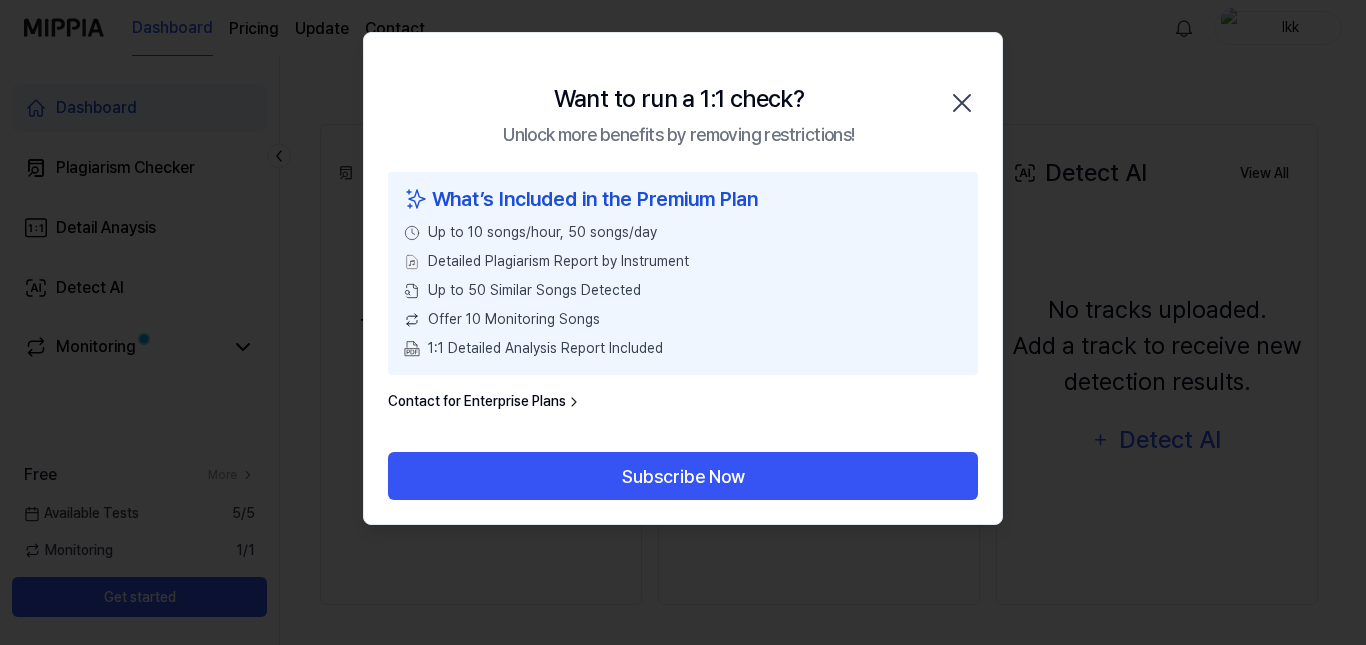 click 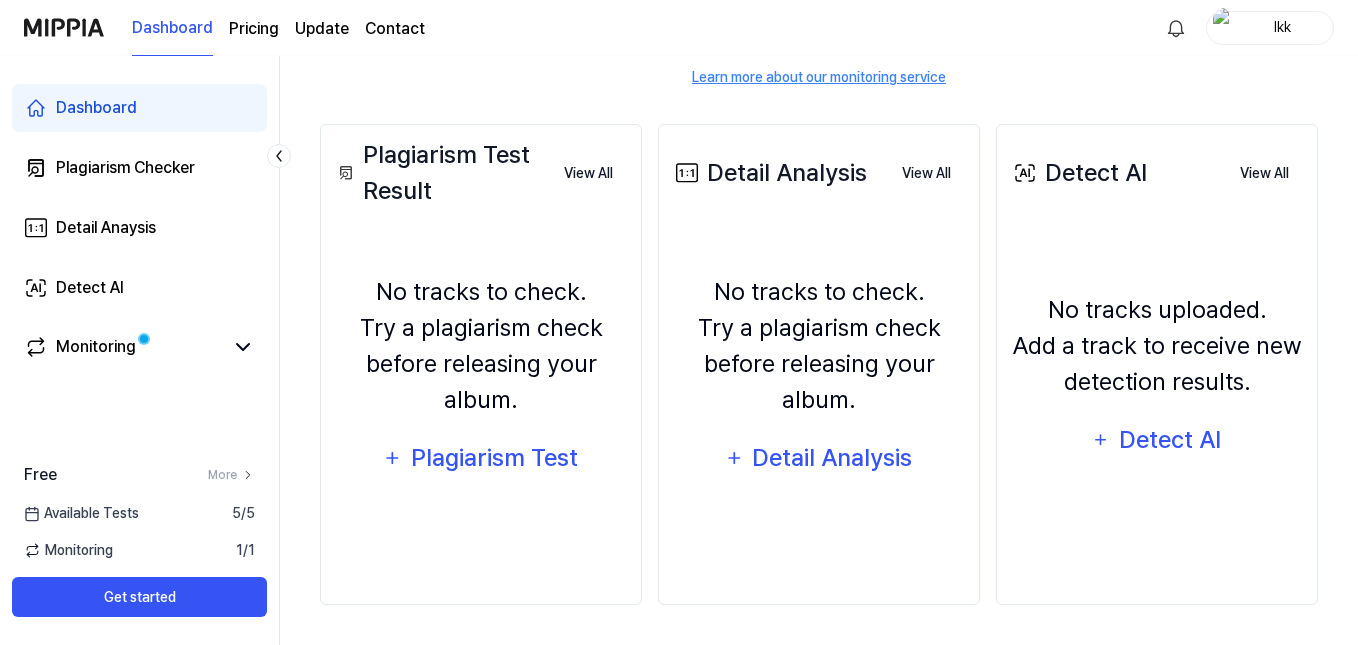 scroll, scrollTop: 0, scrollLeft: 0, axis: both 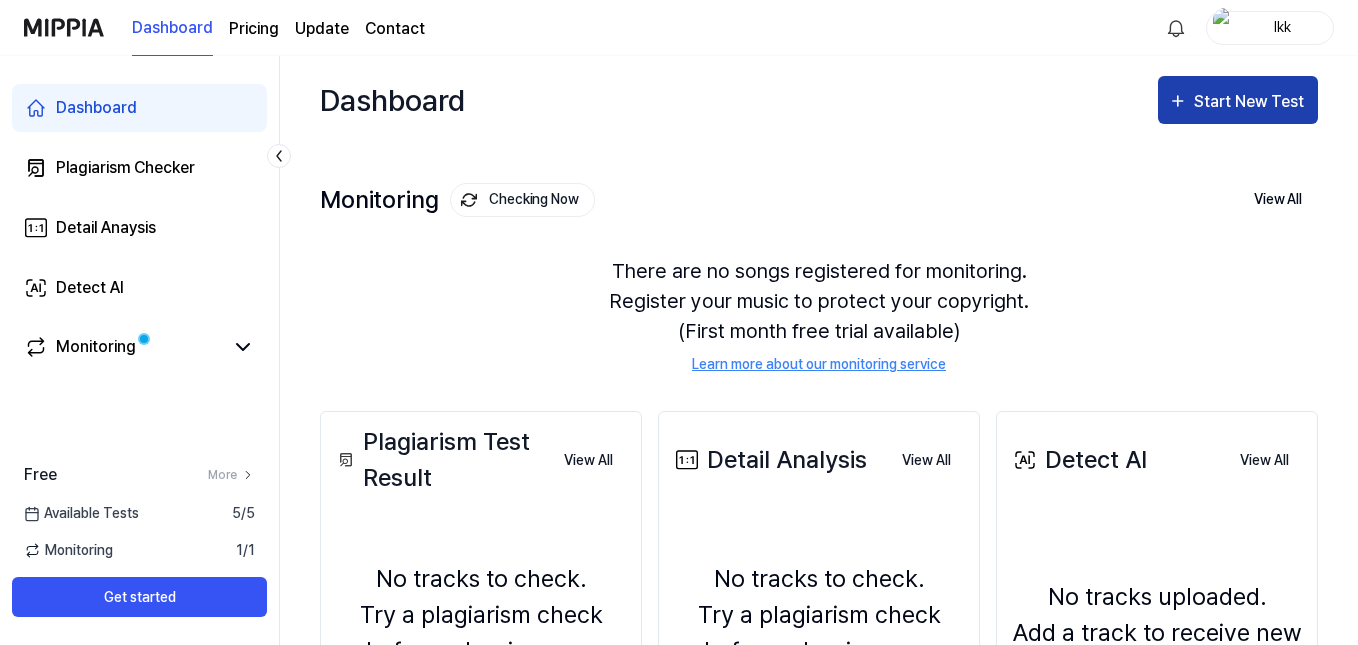 click on "Start New Test" at bounding box center (1238, 100) 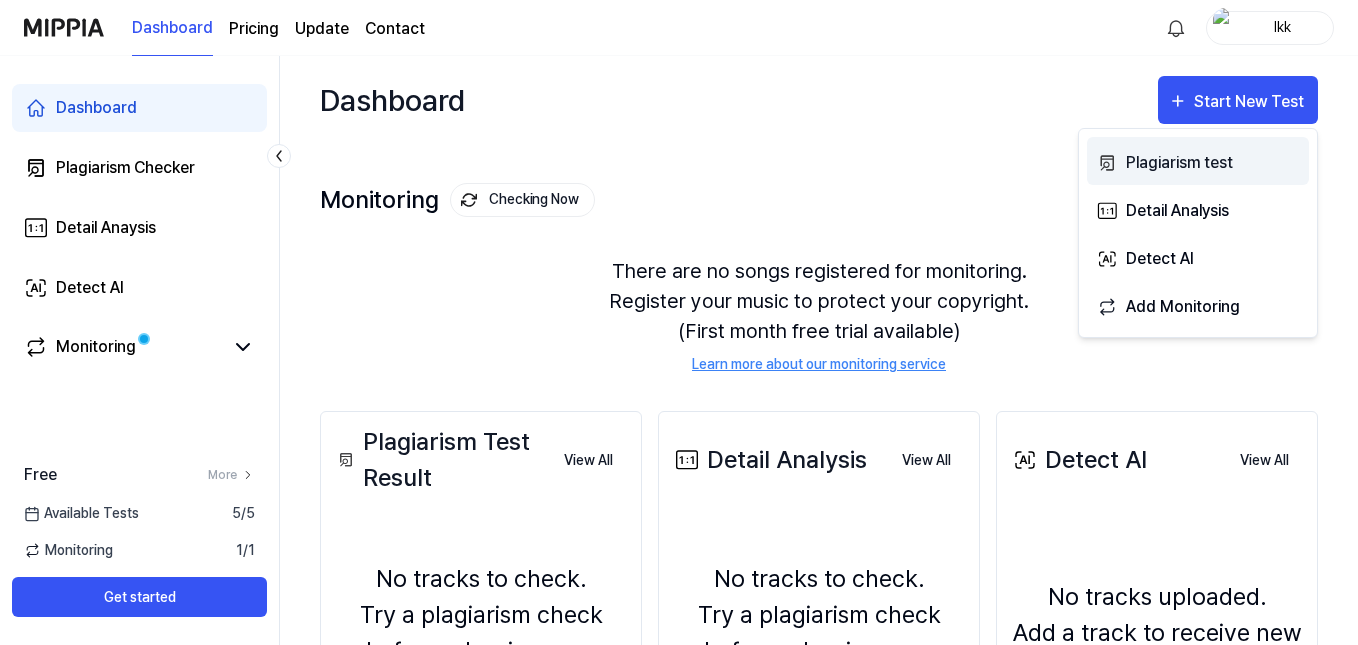 click on "Plagiarism test" at bounding box center [1213, 163] 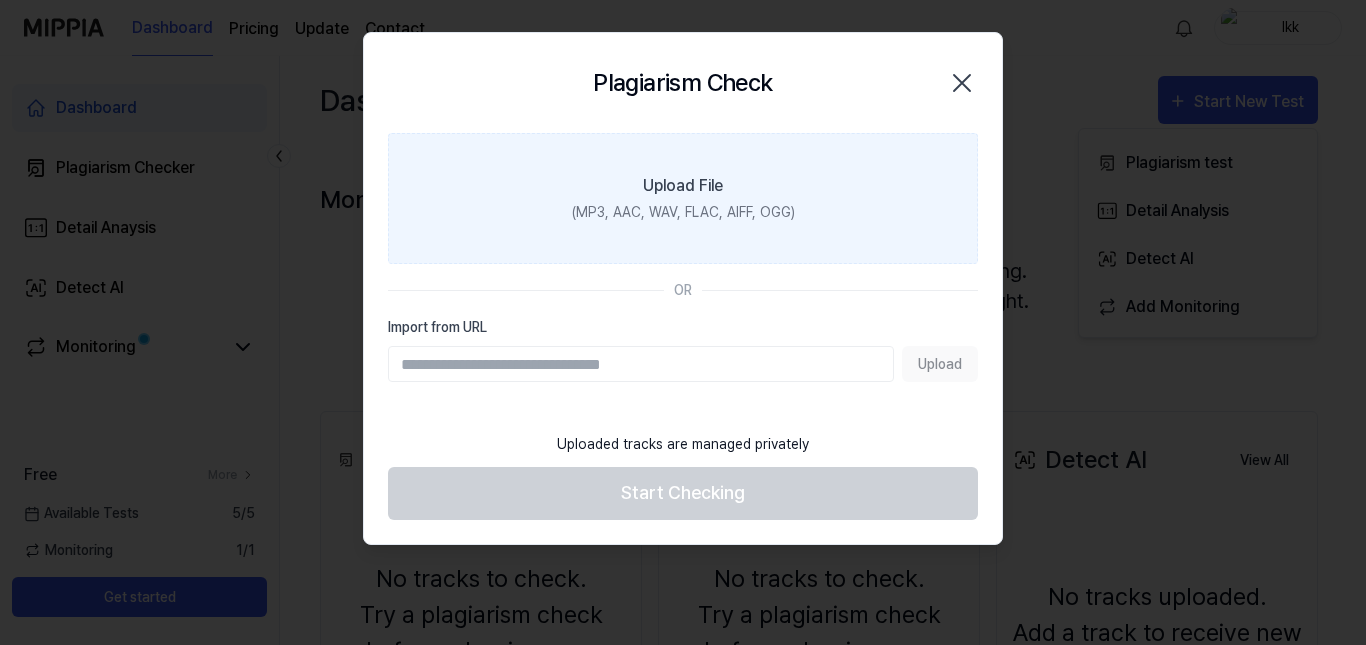 click on "Upload File (MP3, AAC, WAV, FLAC, AIFF, OGG)" at bounding box center [683, 198] 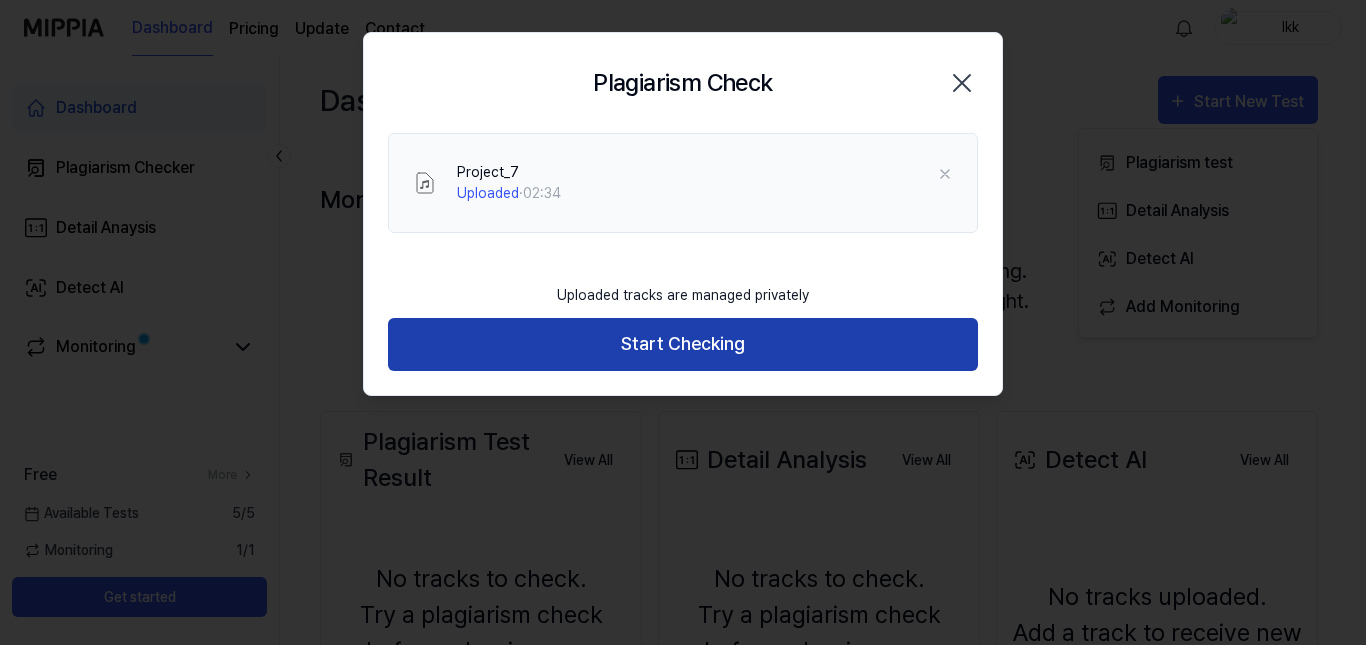 click on "Start Checking" at bounding box center (683, 344) 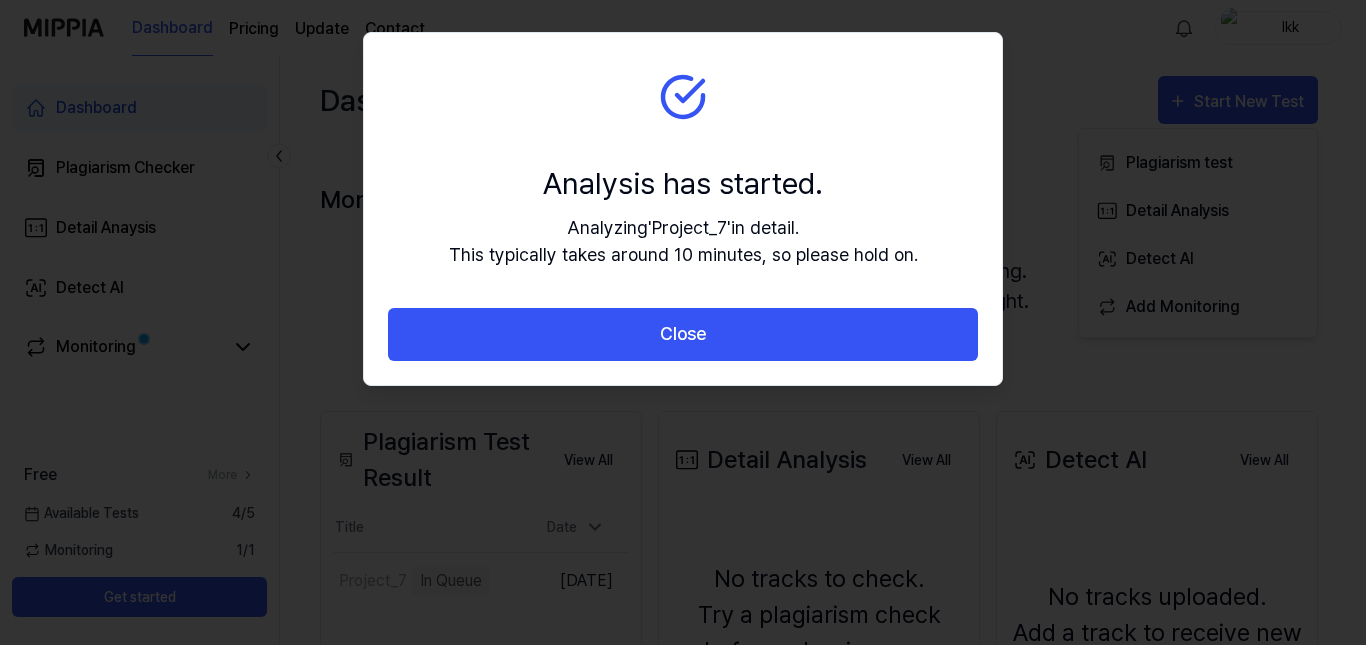 click on "Close" at bounding box center [683, 334] 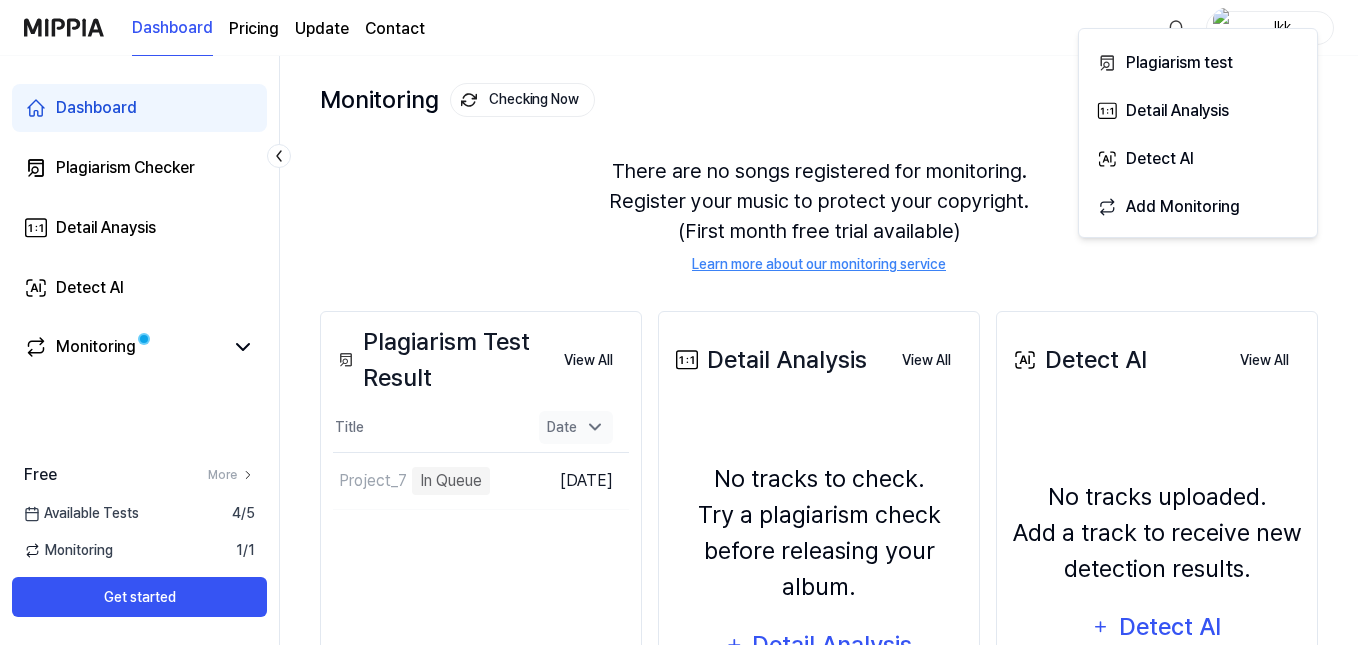 scroll, scrollTop: 287, scrollLeft: 0, axis: vertical 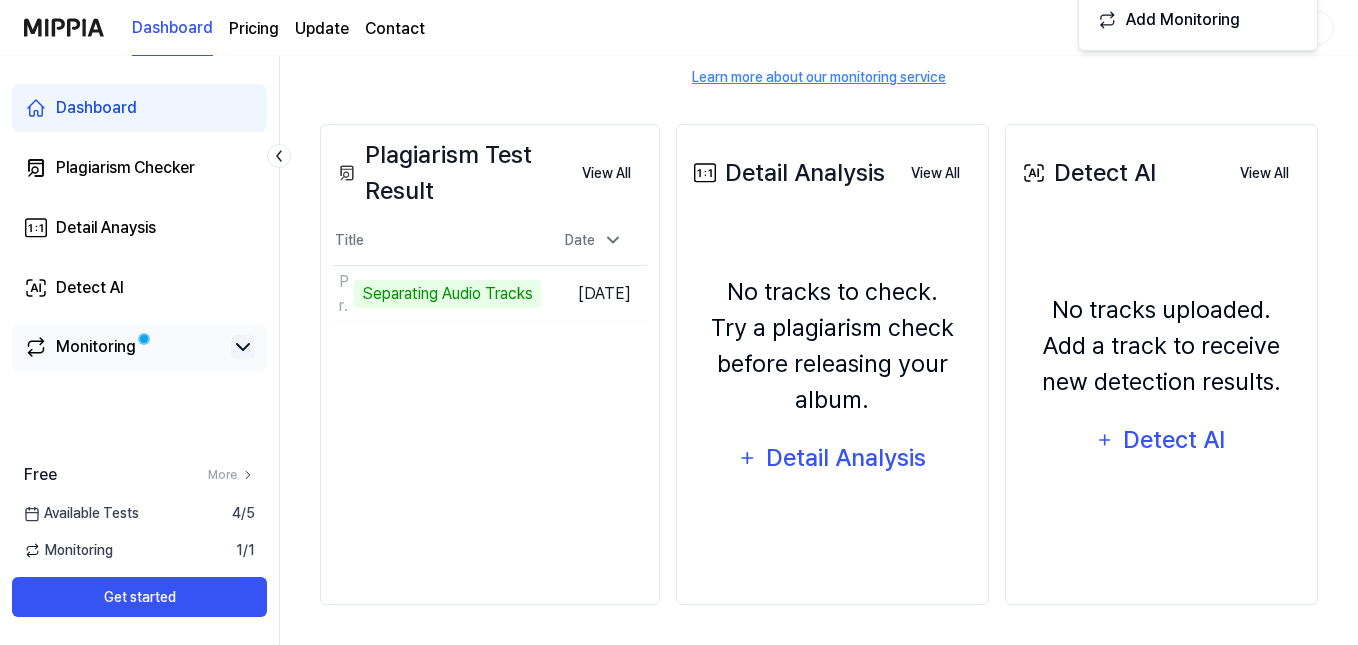 click 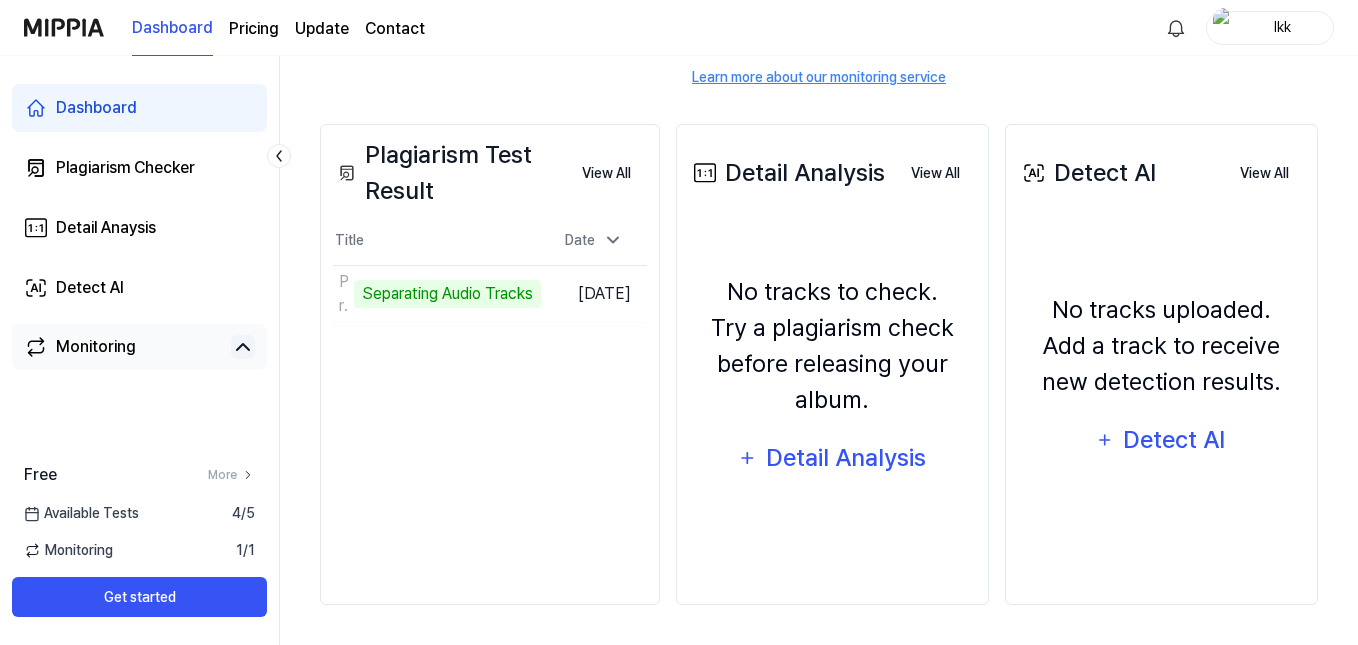 click 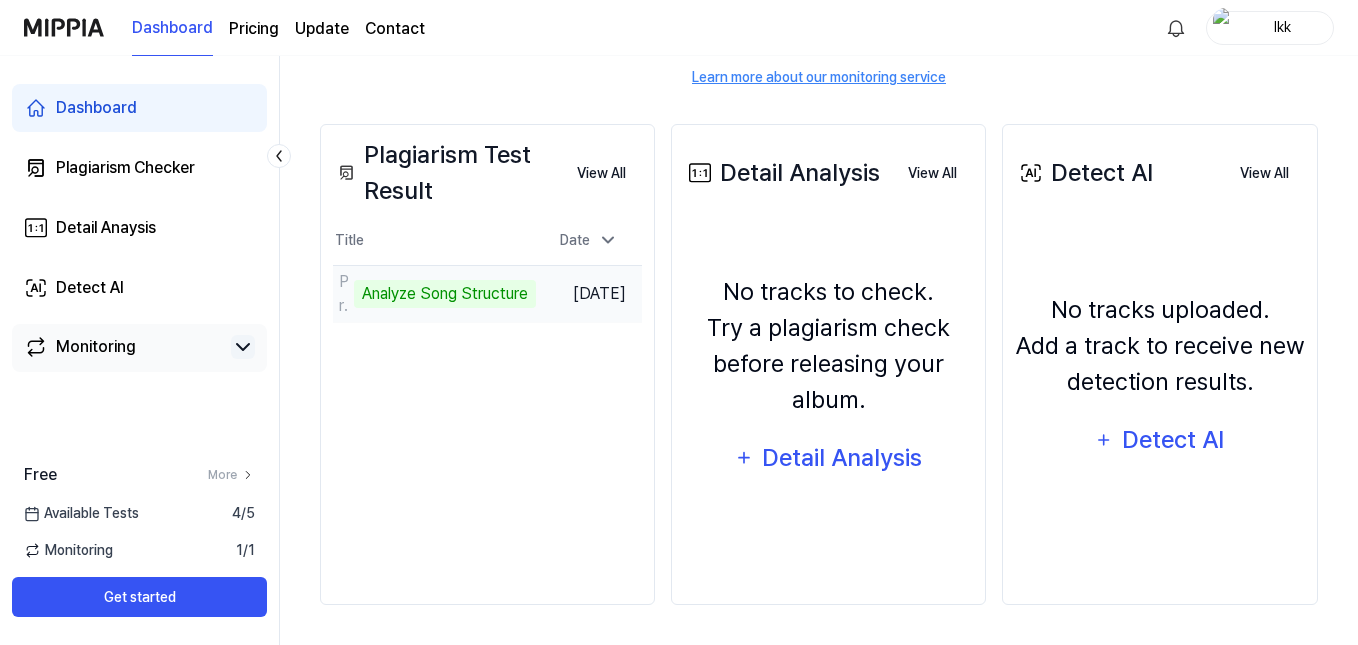 click on "Analyze Song Structure" at bounding box center [445, 294] 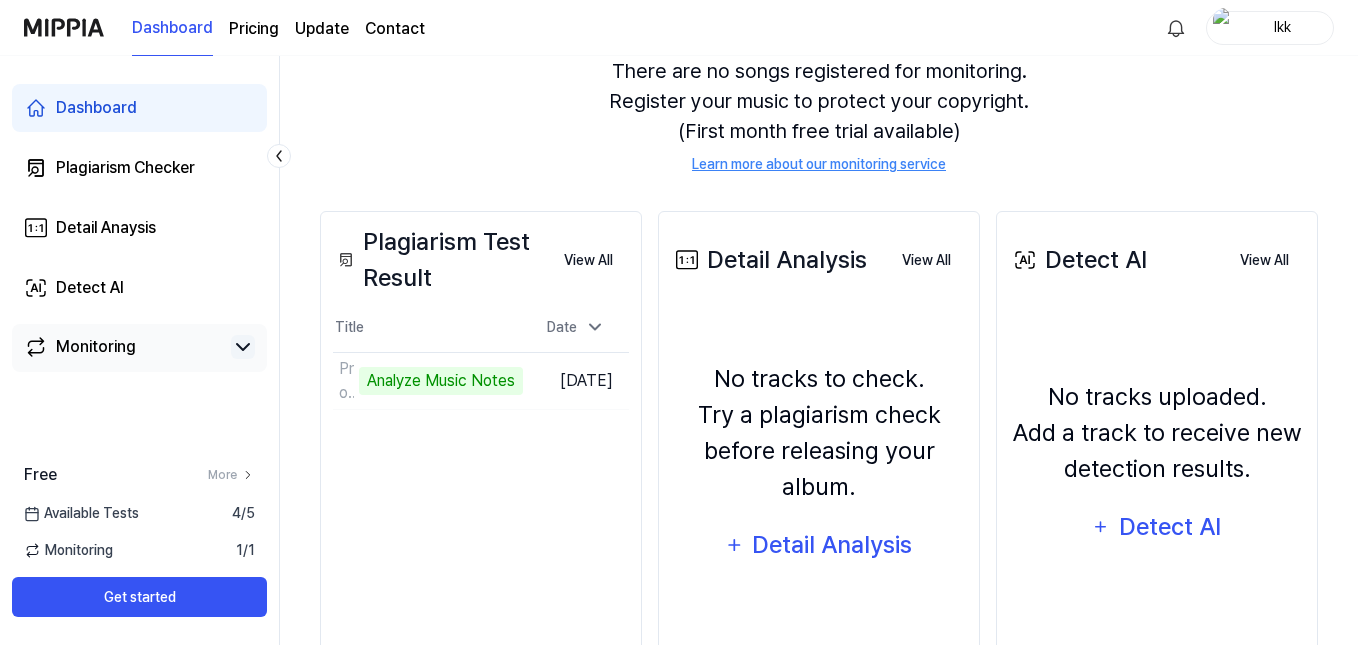 scroll, scrollTop: 0, scrollLeft: 0, axis: both 